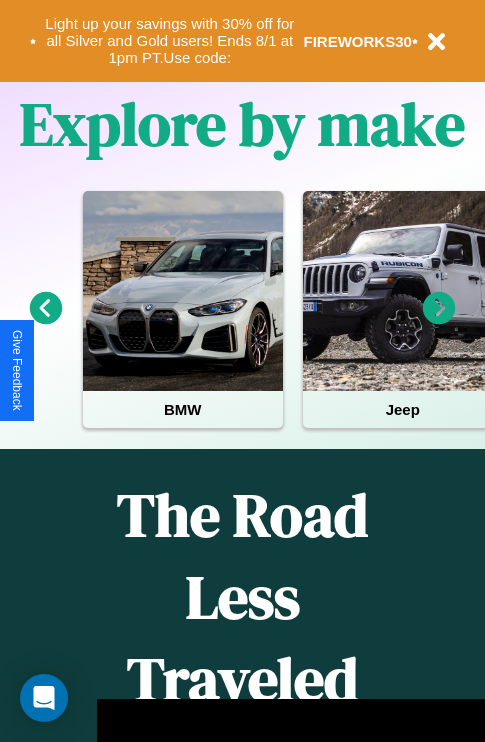 scroll, scrollTop: 0, scrollLeft: 0, axis: both 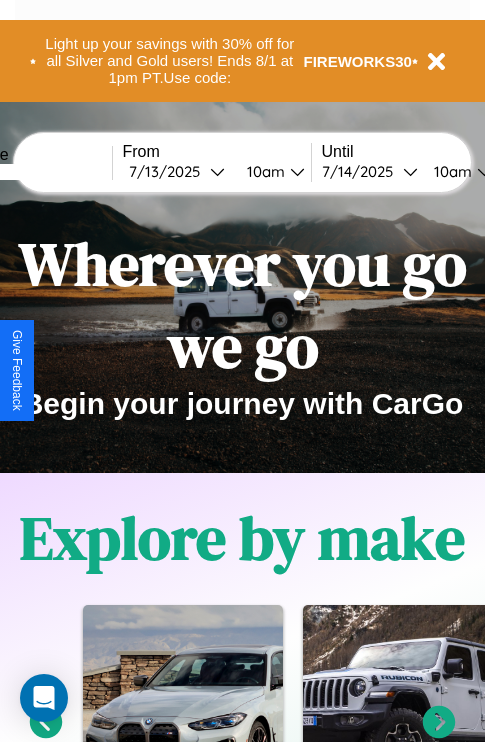 click at bounding box center [37, 172] 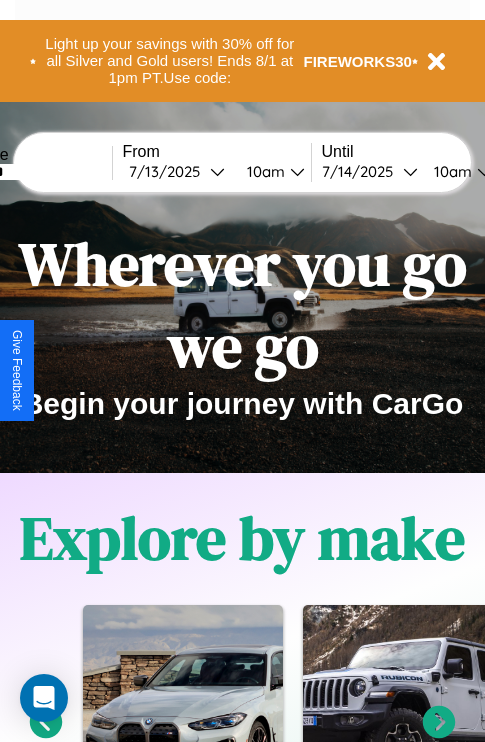 type on "*******" 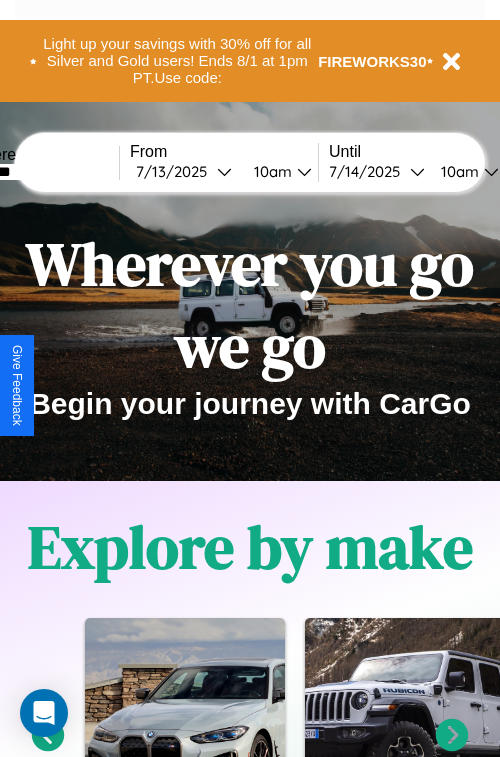 select on "*" 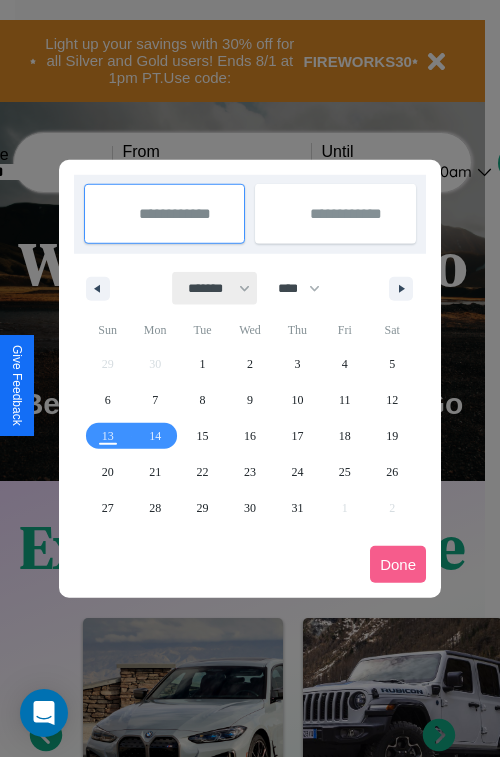 click on "******* ******** ***** ***** *** **** **** ****** ********* ******* ******** ********" at bounding box center (215, 288) 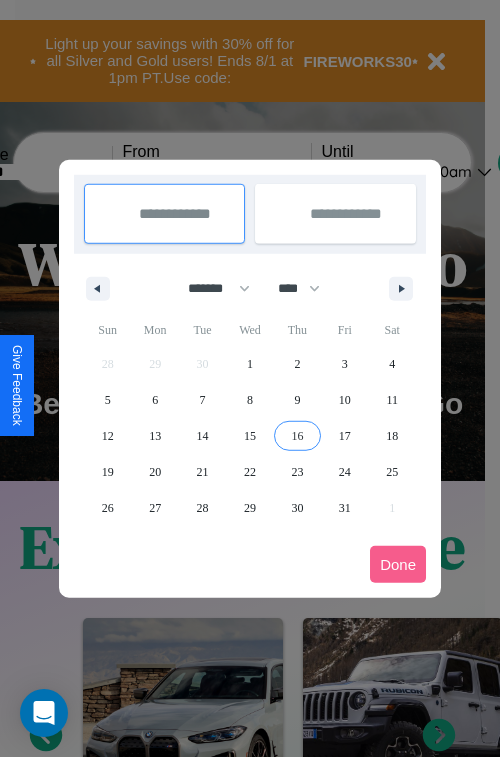 click on "16" at bounding box center [297, 436] 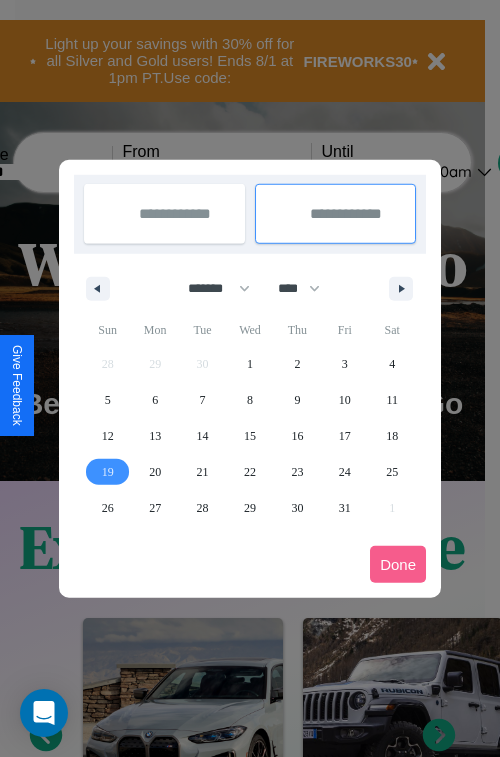 click on "19" at bounding box center [108, 472] 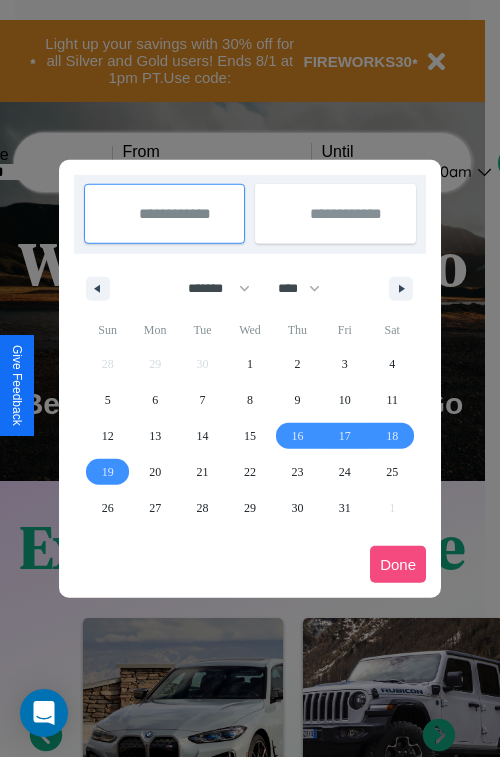 click on "Done" at bounding box center [398, 564] 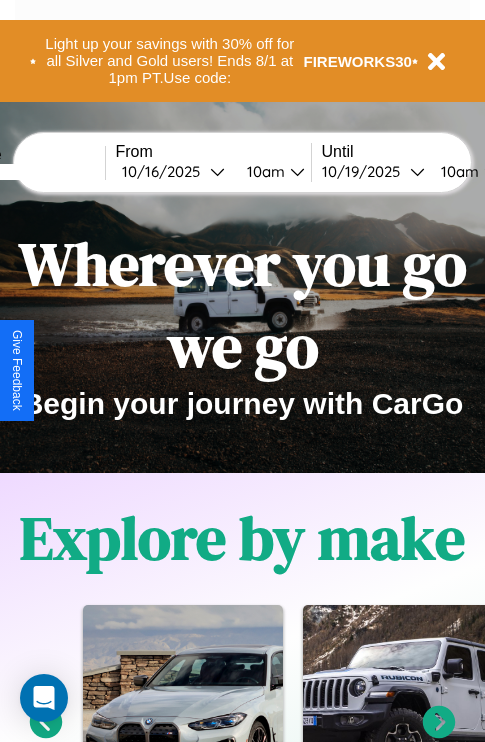scroll, scrollTop: 0, scrollLeft: 81, axis: horizontal 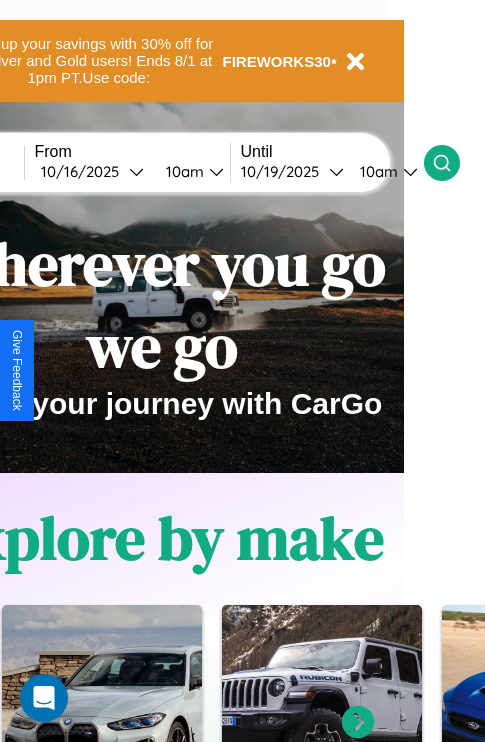 click 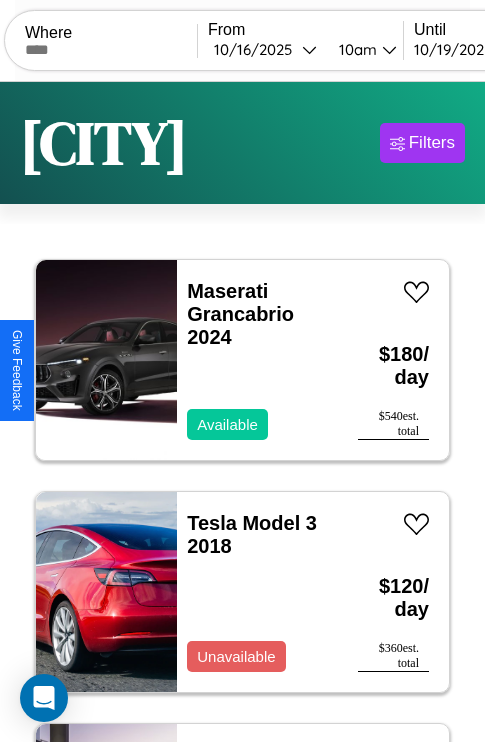 scroll, scrollTop: 95, scrollLeft: 0, axis: vertical 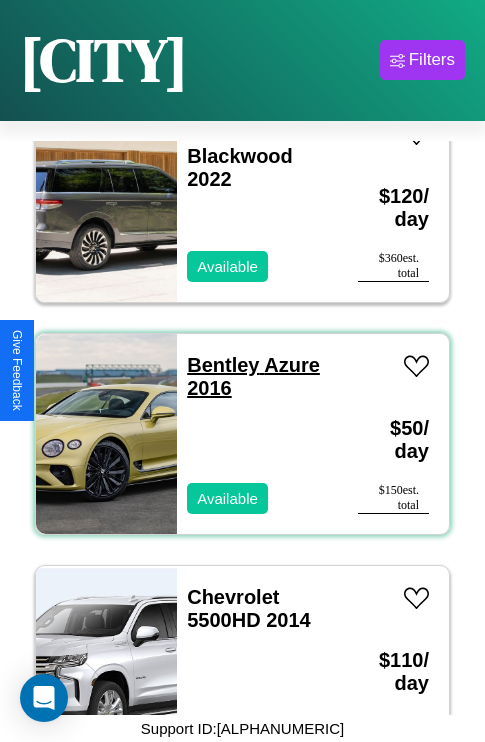click on "Bentley Azure [YEAR]" at bounding box center [253, 376] 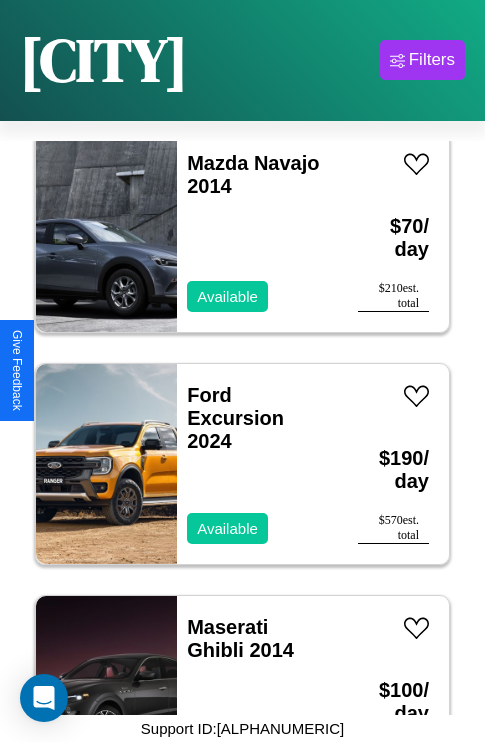 scroll, scrollTop: 13067, scrollLeft: 0, axis: vertical 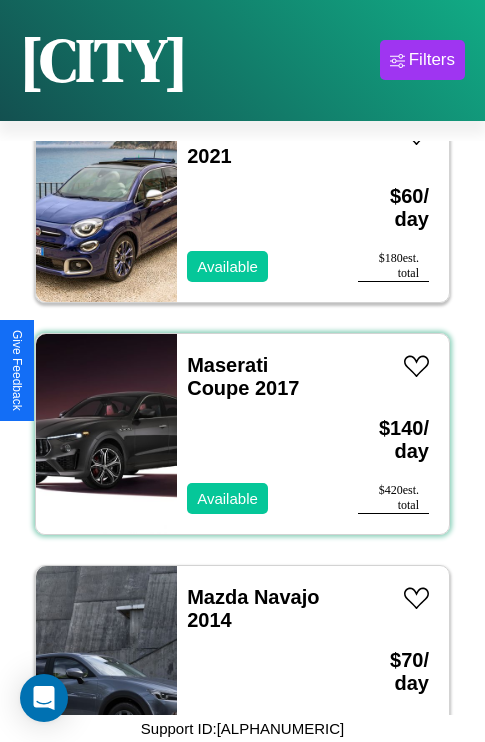click on "Maserati Coupe [YEAR] Available" at bounding box center [257, 434] 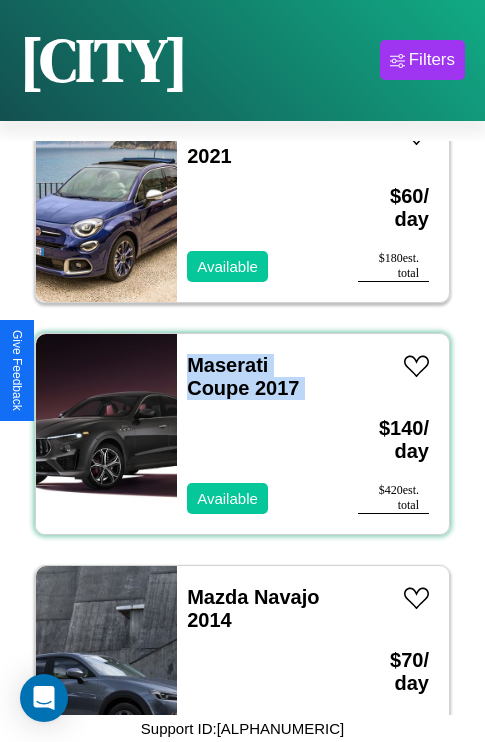 click on "Maserati Coupe [YEAR] Available" at bounding box center [257, 434] 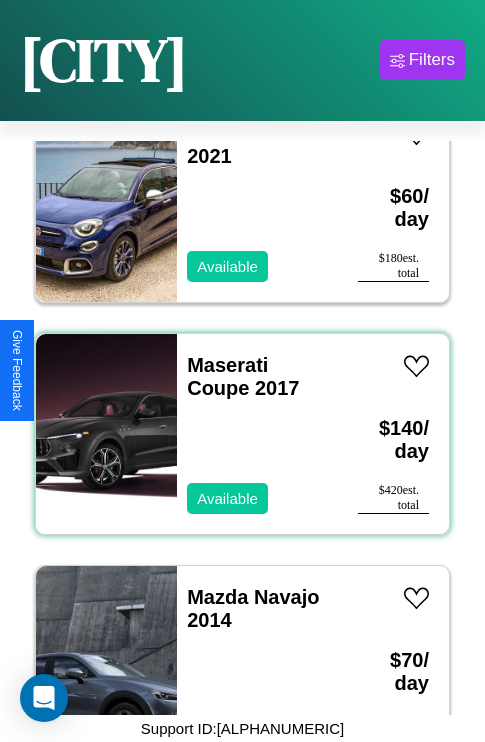 click on "Maserati Coupe [YEAR] Available" at bounding box center (257, 434) 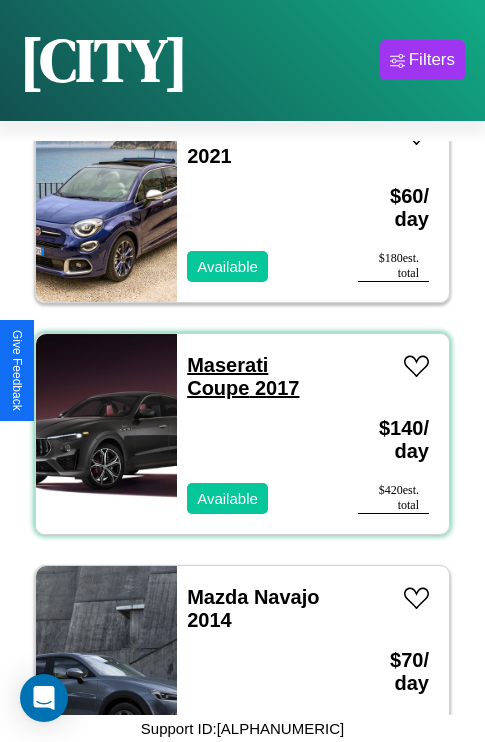 click on "Maserati Coupe [YEAR]" at bounding box center [243, 376] 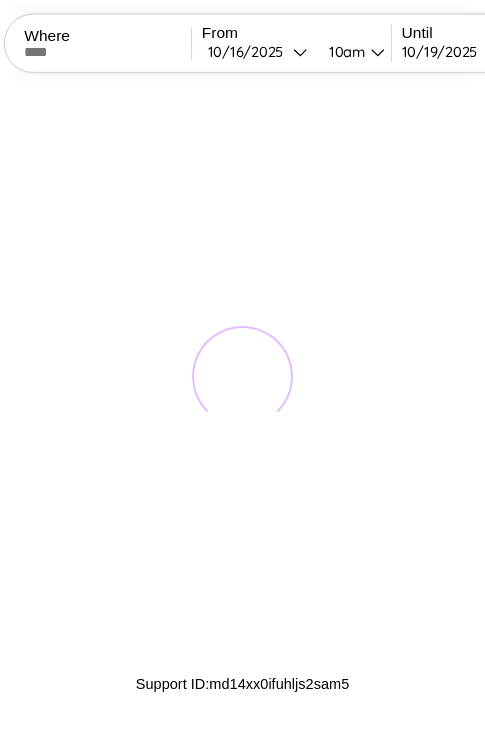 scroll, scrollTop: 0, scrollLeft: 0, axis: both 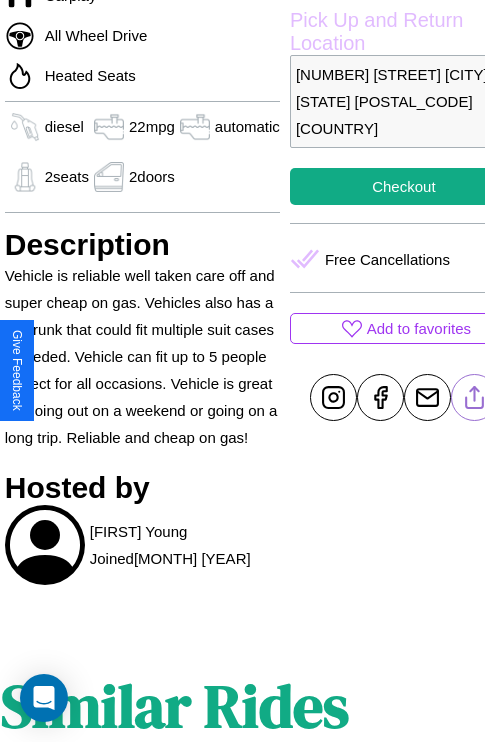 click 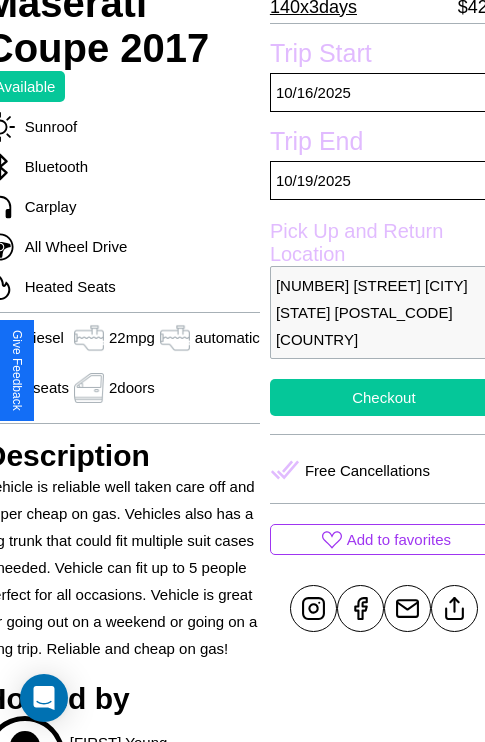 click on "Checkout" at bounding box center (384, 397) 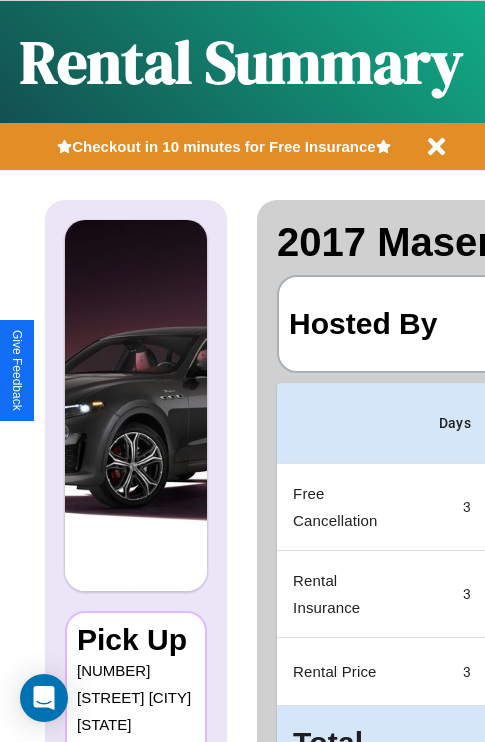 scroll, scrollTop: 0, scrollLeft: 383, axis: horizontal 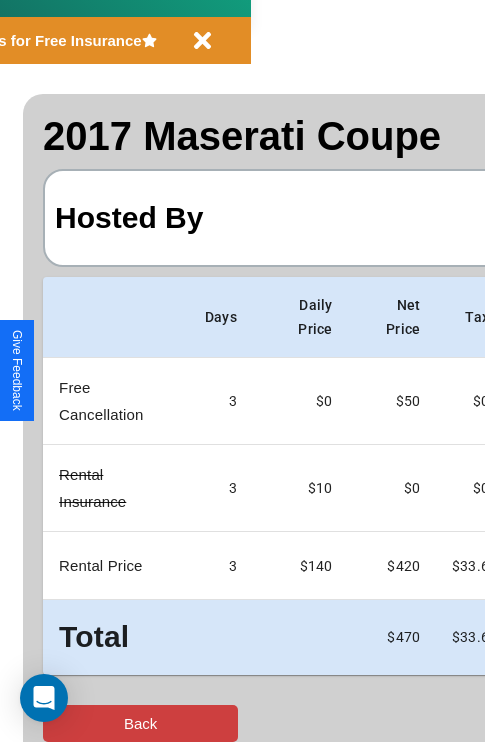 click on "Back" at bounding box center (140, 723) 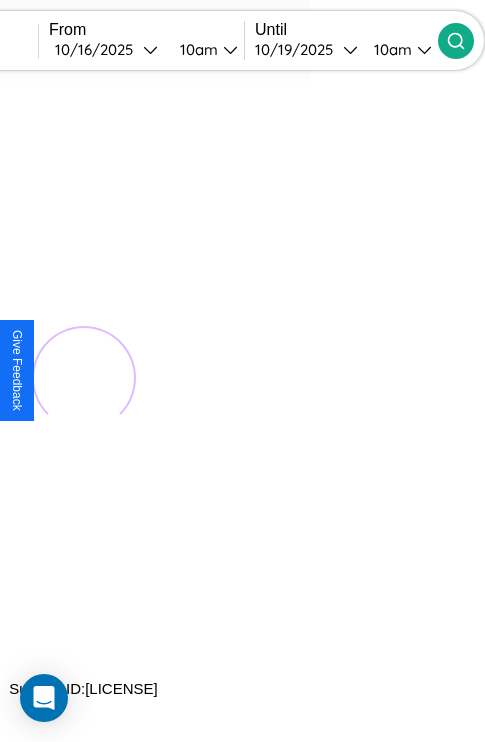 scroll, scrollTop: 0, scrollLeft: 0, axis: both 